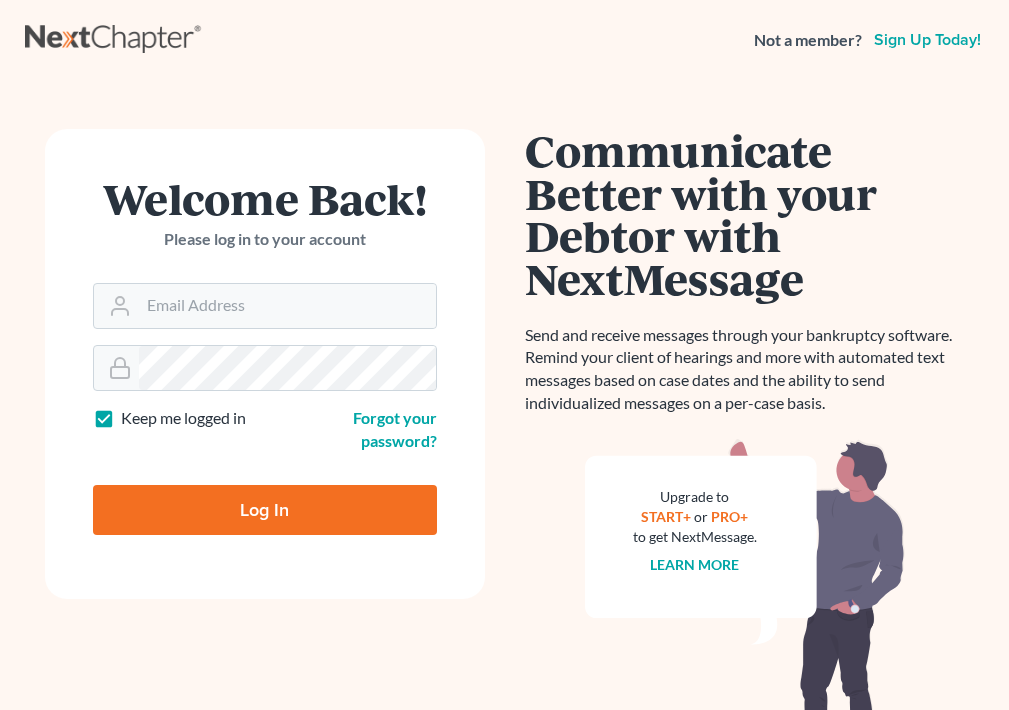 scroll, scrollTop: 0, scrollLeft: 0, axis: both 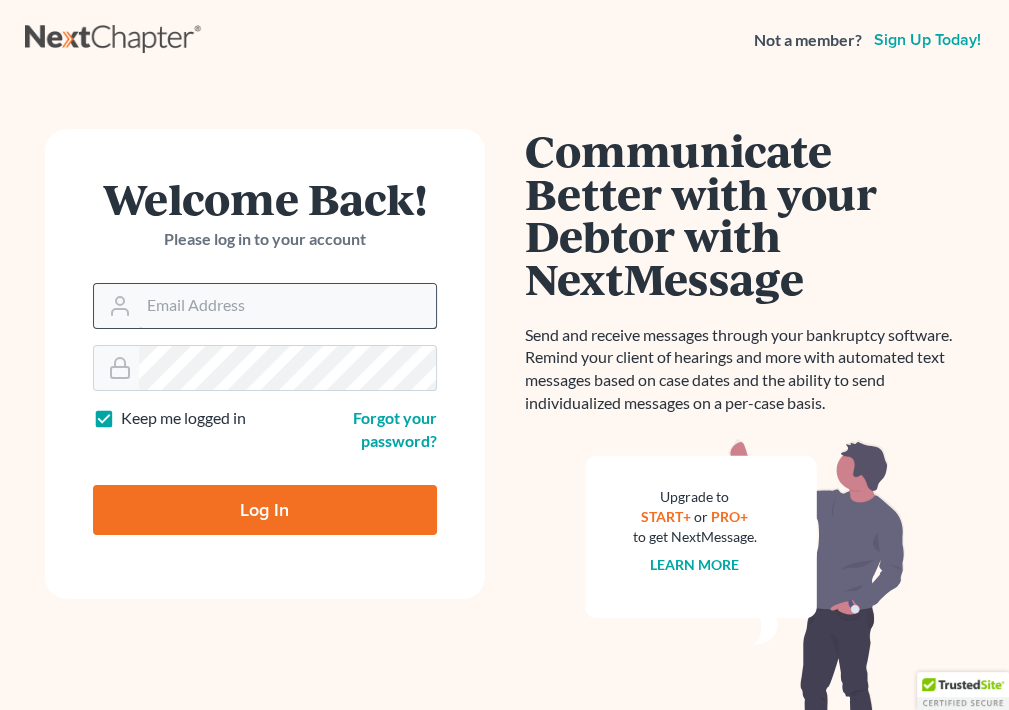 click on "Email Address" at bounding box center [287, 306] 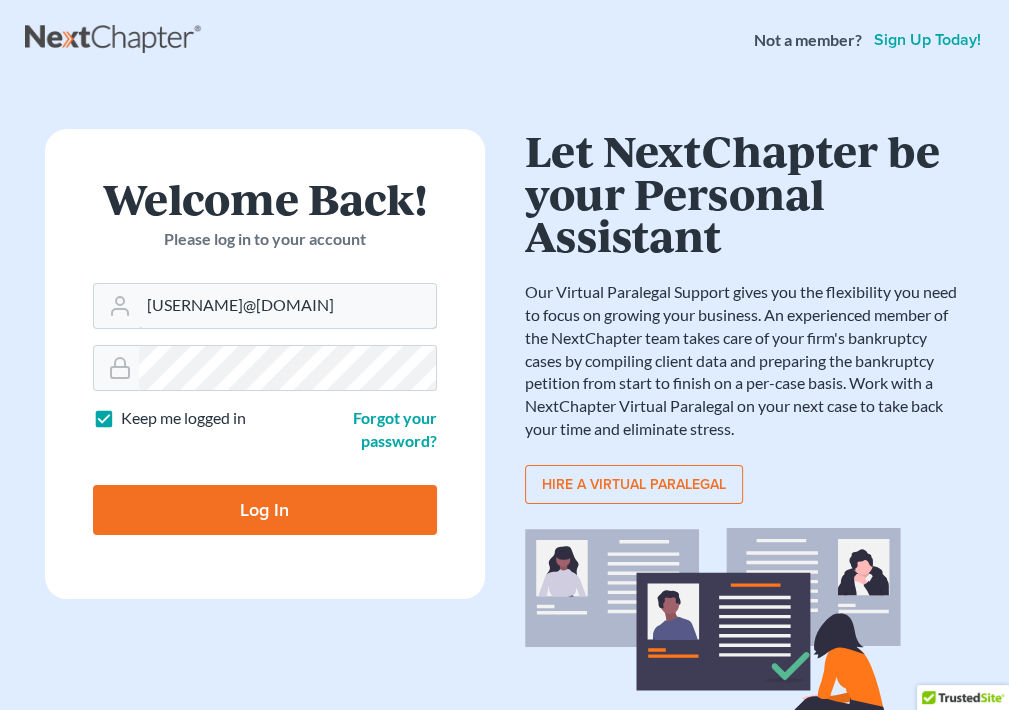 type on "[USERNAME]@[DOMAIN]" 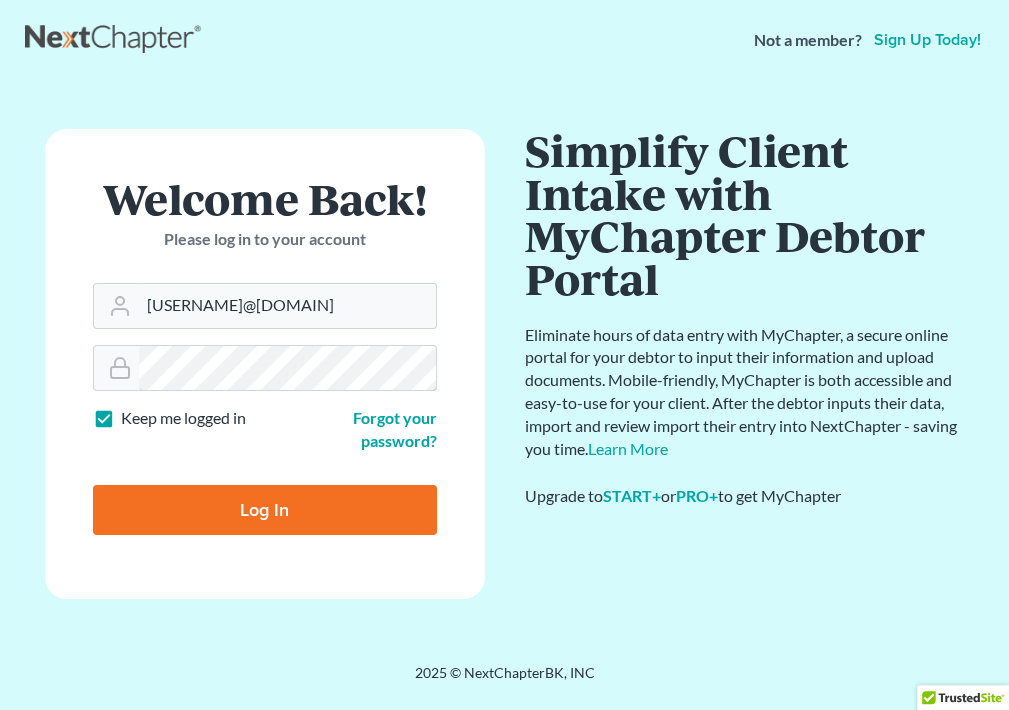click on "Log In" at bounding box center [265, 510] 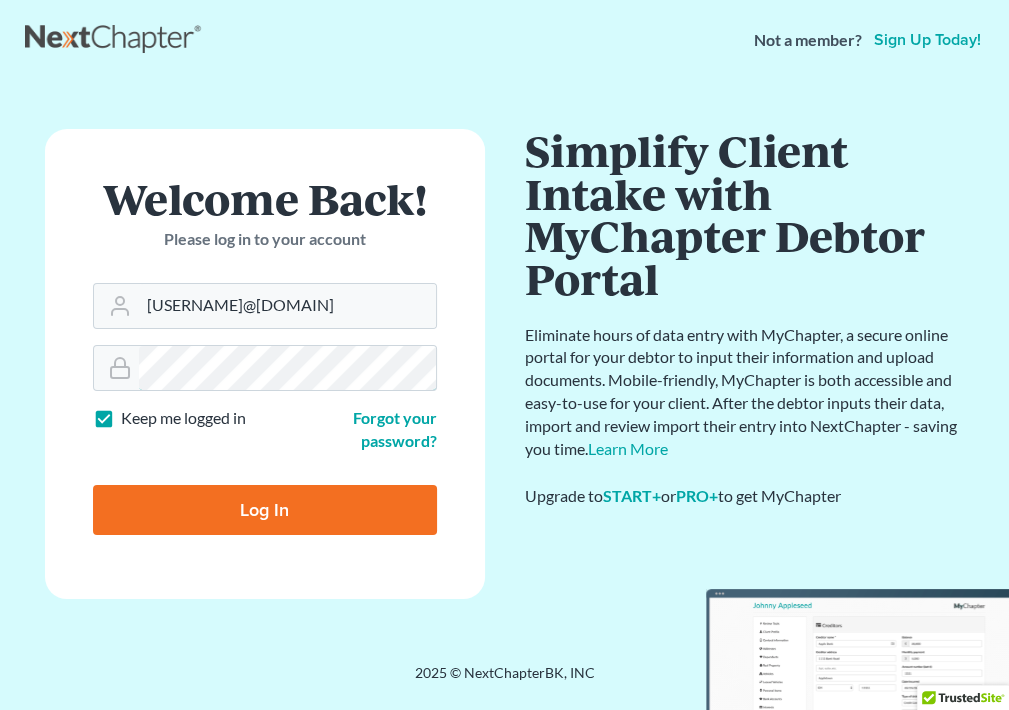 type on "Thinking..." 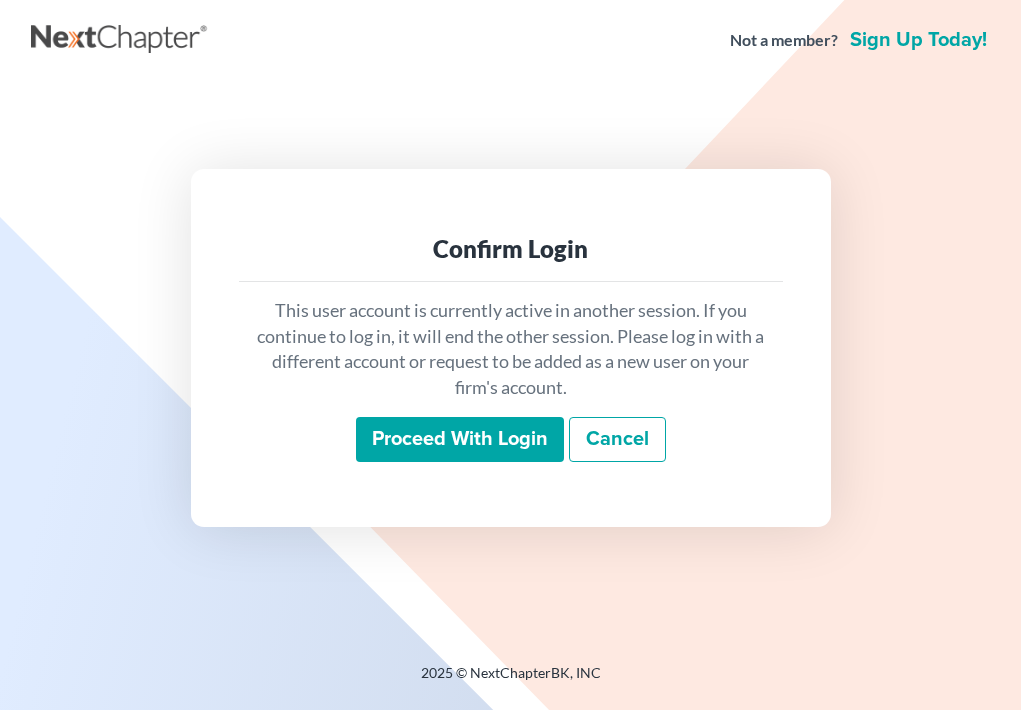 scroll, scrollTop: 0, scrollLeft: 0, axis: both 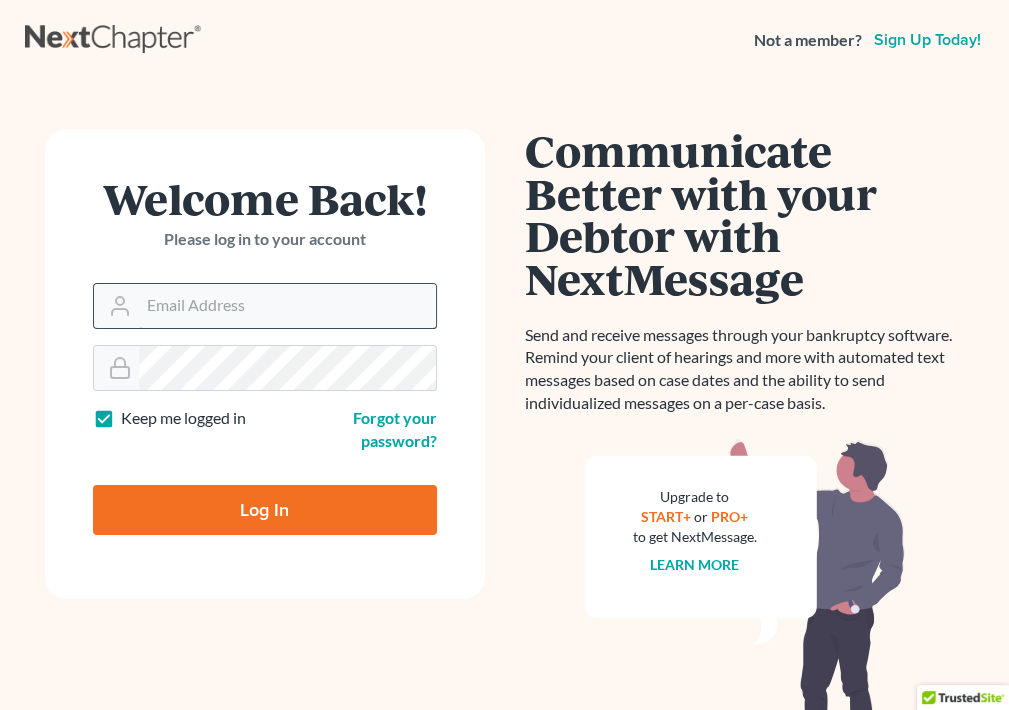 click on "Email Address" at bounding box center [287, 306] 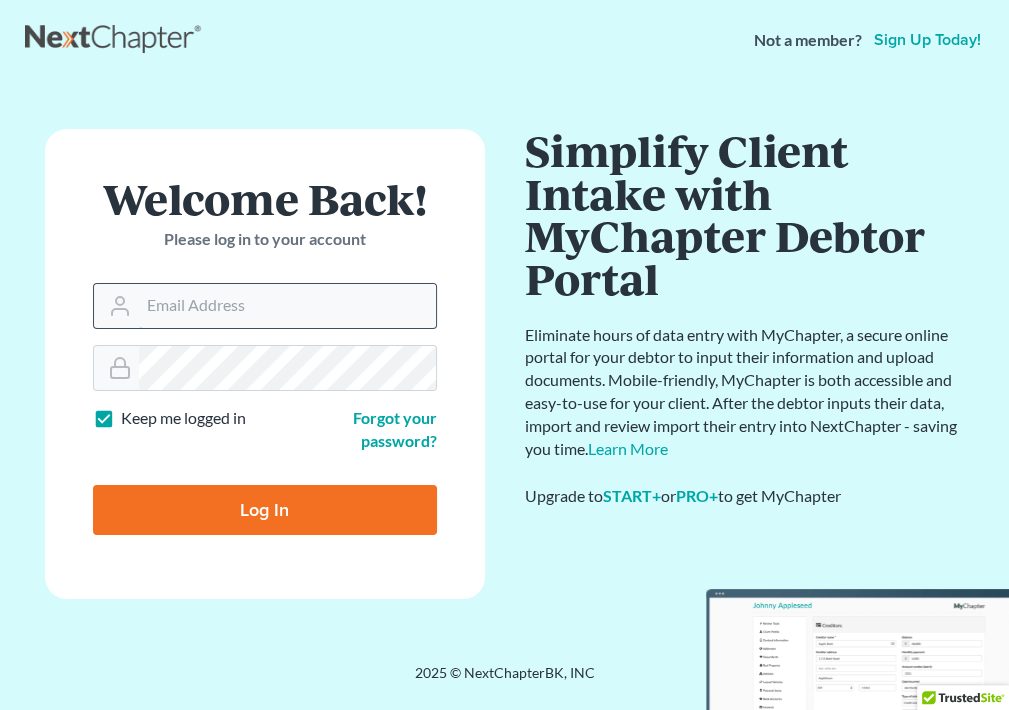 type on "[EMAIL]" 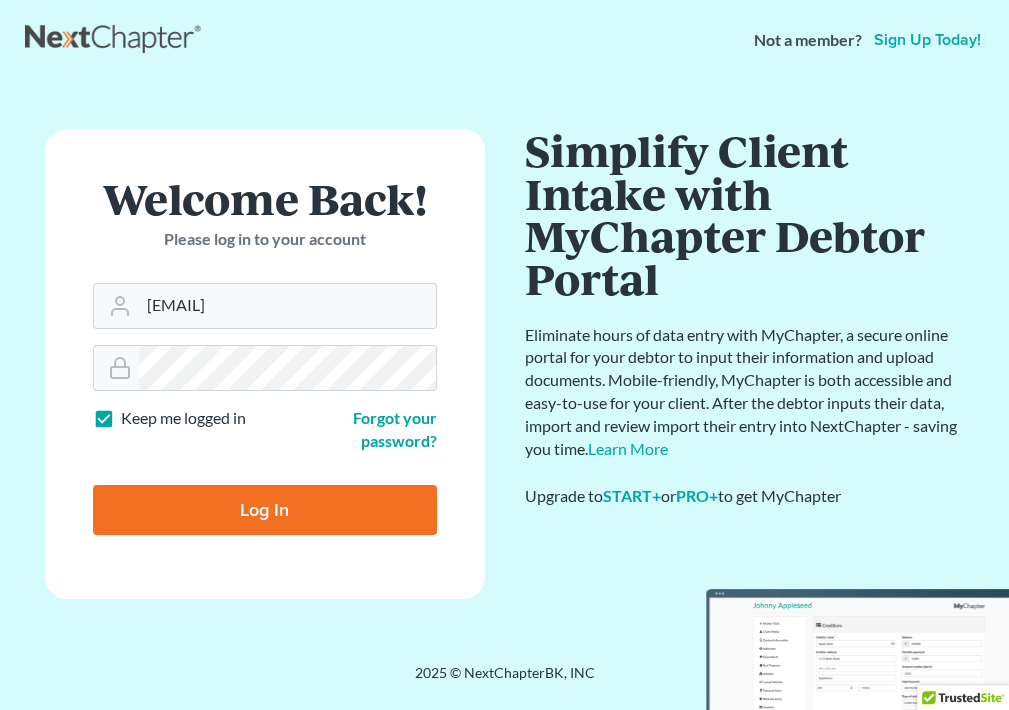 click on "Log In" at bounding box center [265, 510] 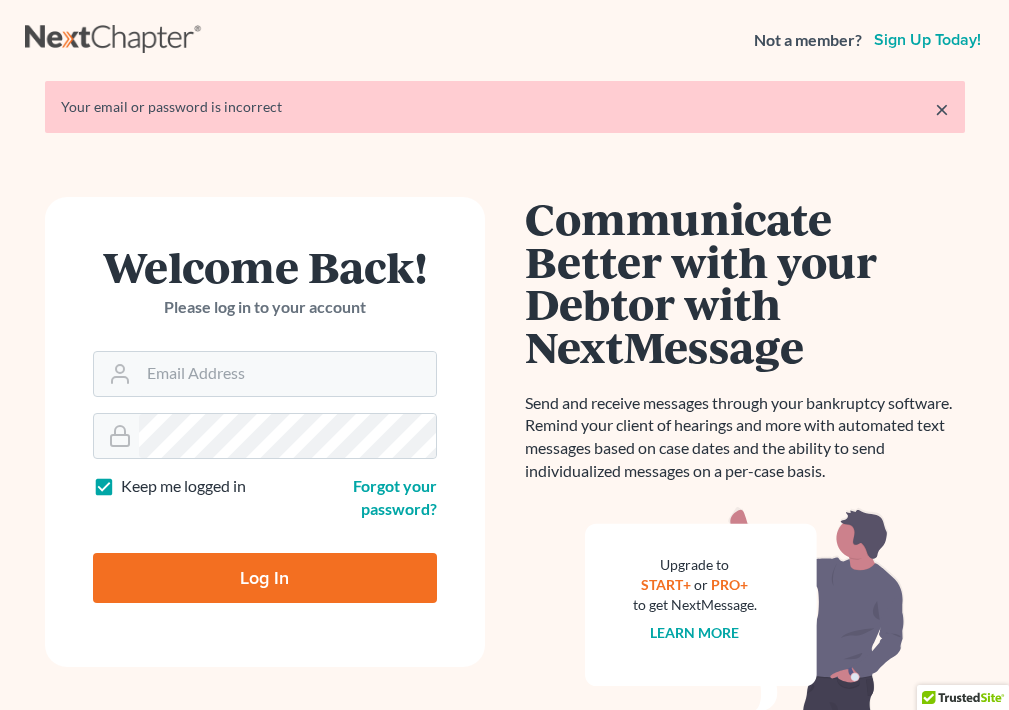 scroll, scrollTop: 0, scrollLeft: 0, axis: both 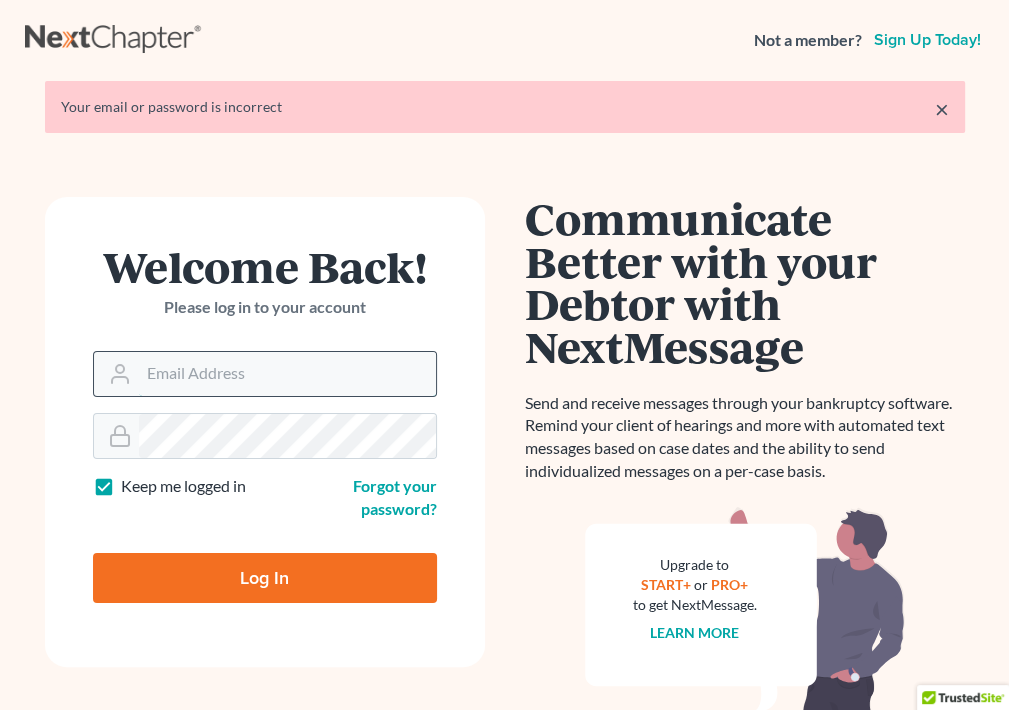 click on "Email Address" at bounding box center [287, 374] 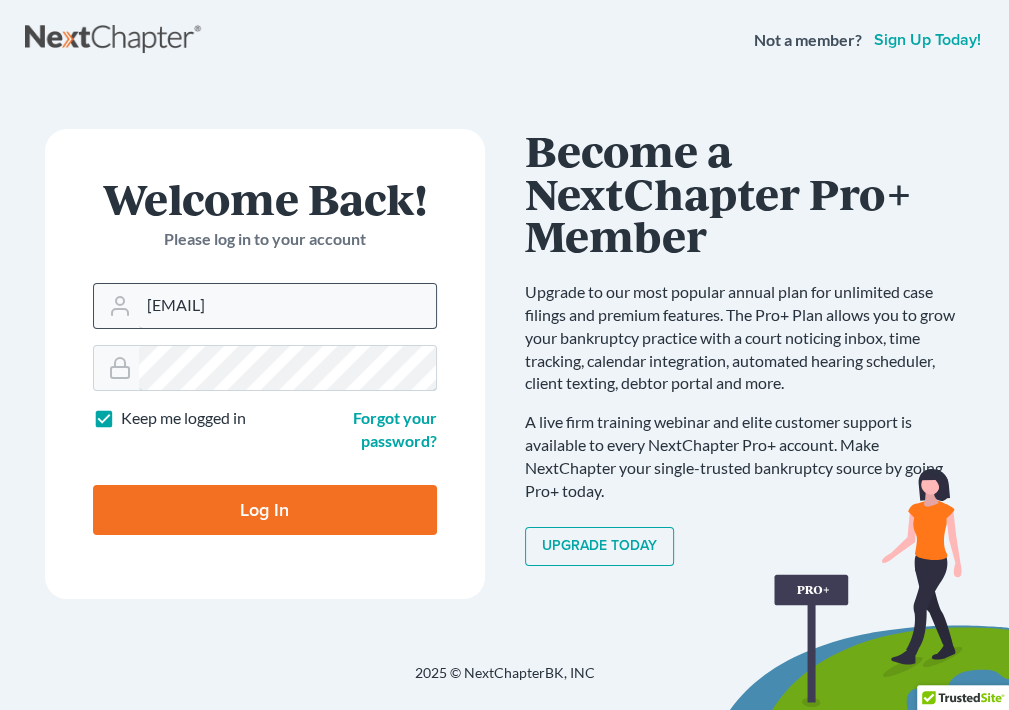 click on "Log In" at bounding box center (265, 510) 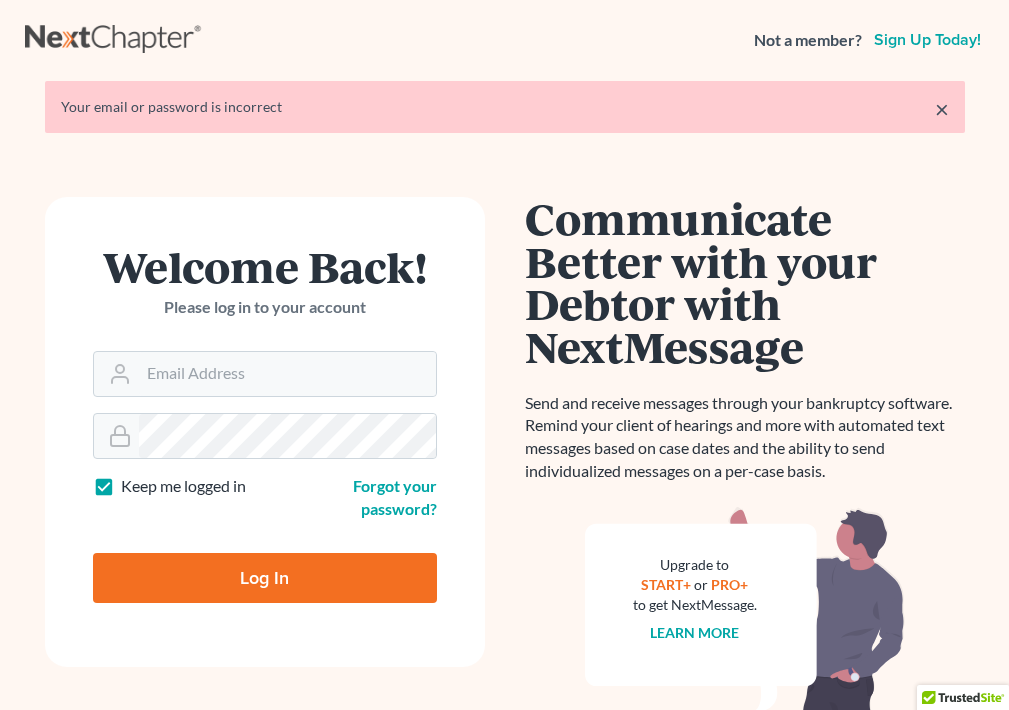 scroll, scrollTop: 0, scrollLeft: 0, axis: both 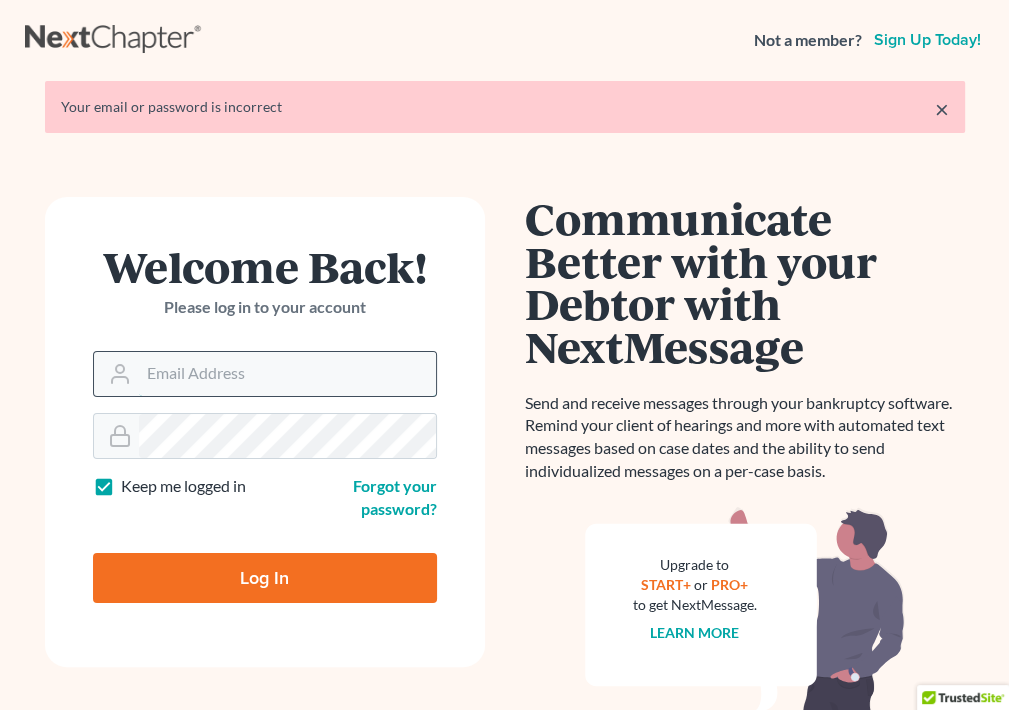 click on "Email Address" at bounding box center [287, 374] 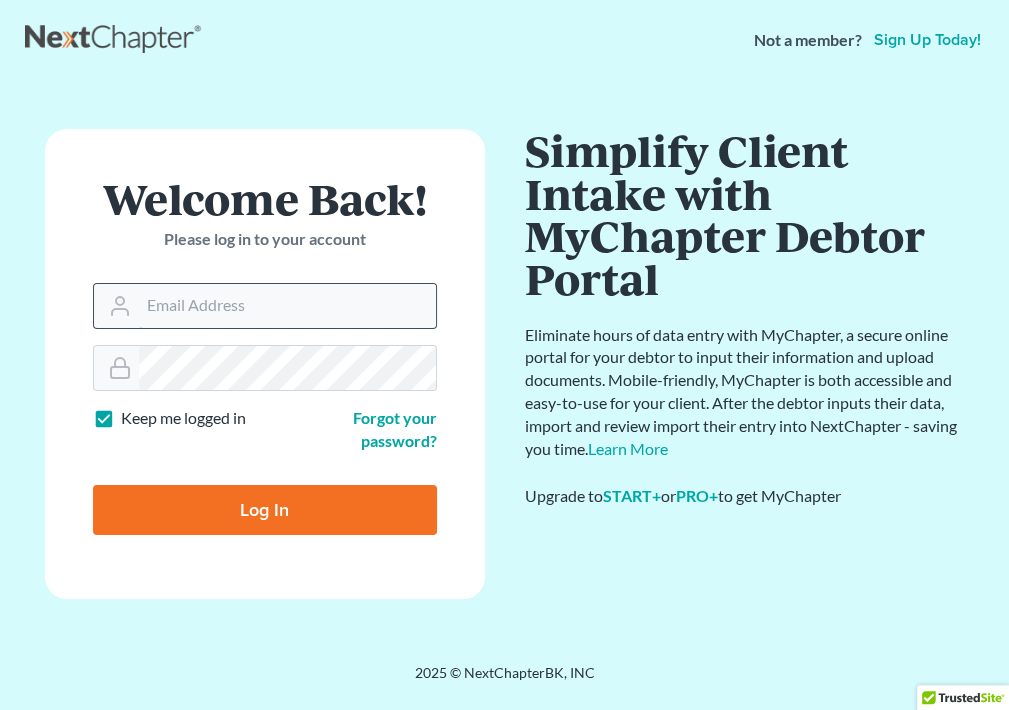 type on "[EMAIL]" 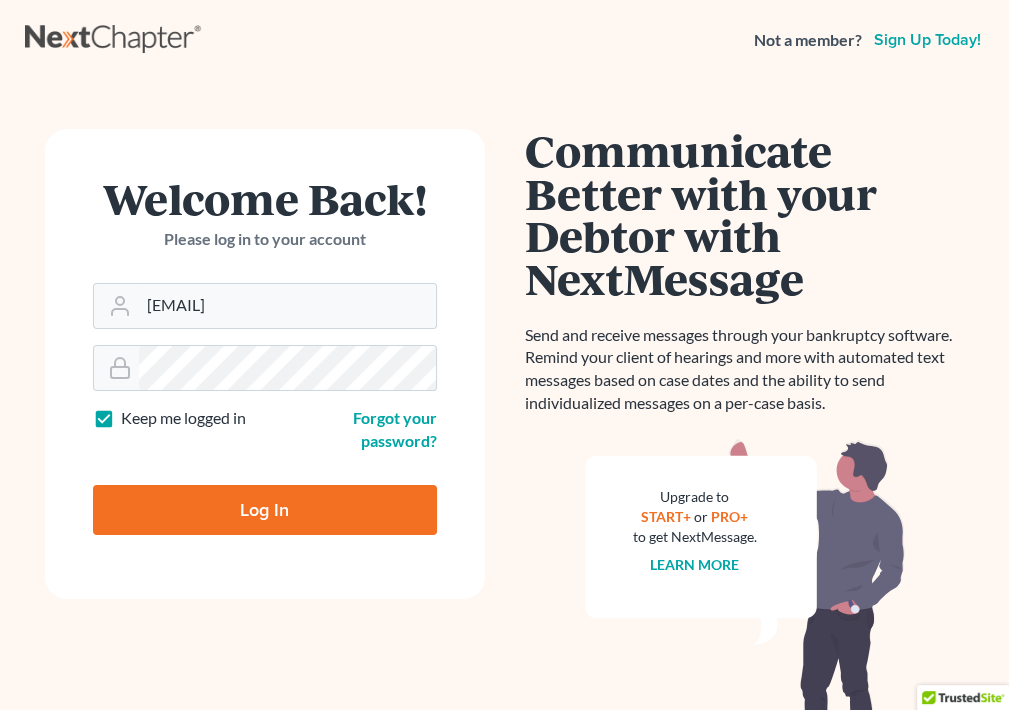 click on "Log In" at bounding box center (265, 510) 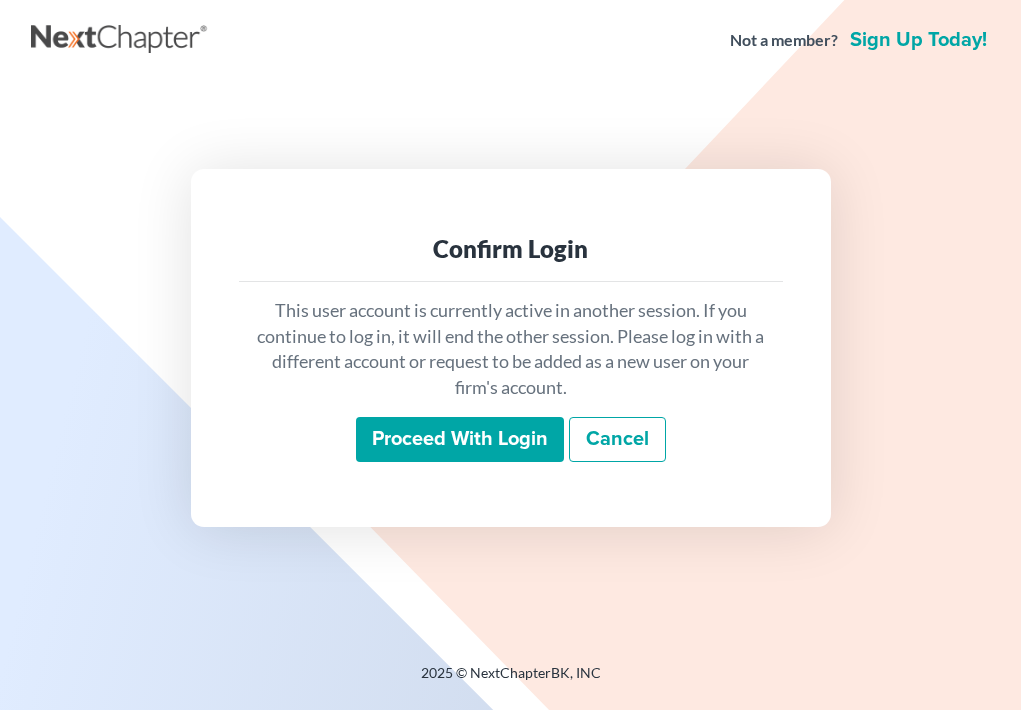 scroll, scrollTop: 0, scrollLeft: 0, axis: both 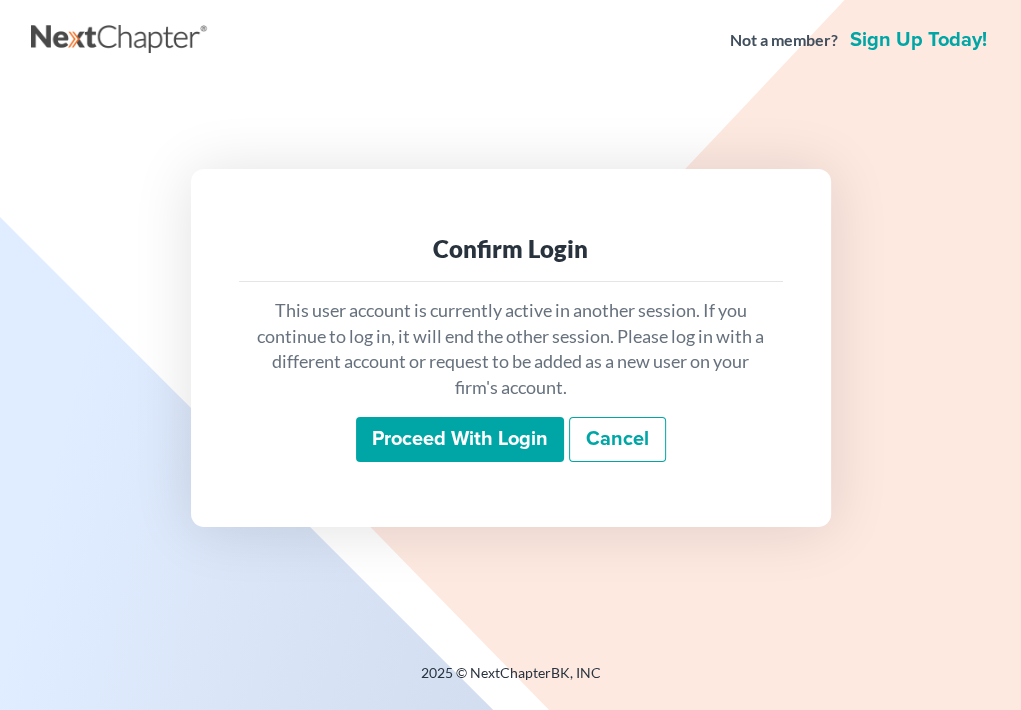 click on "Proceed with login" at bounding box center [460, 440] 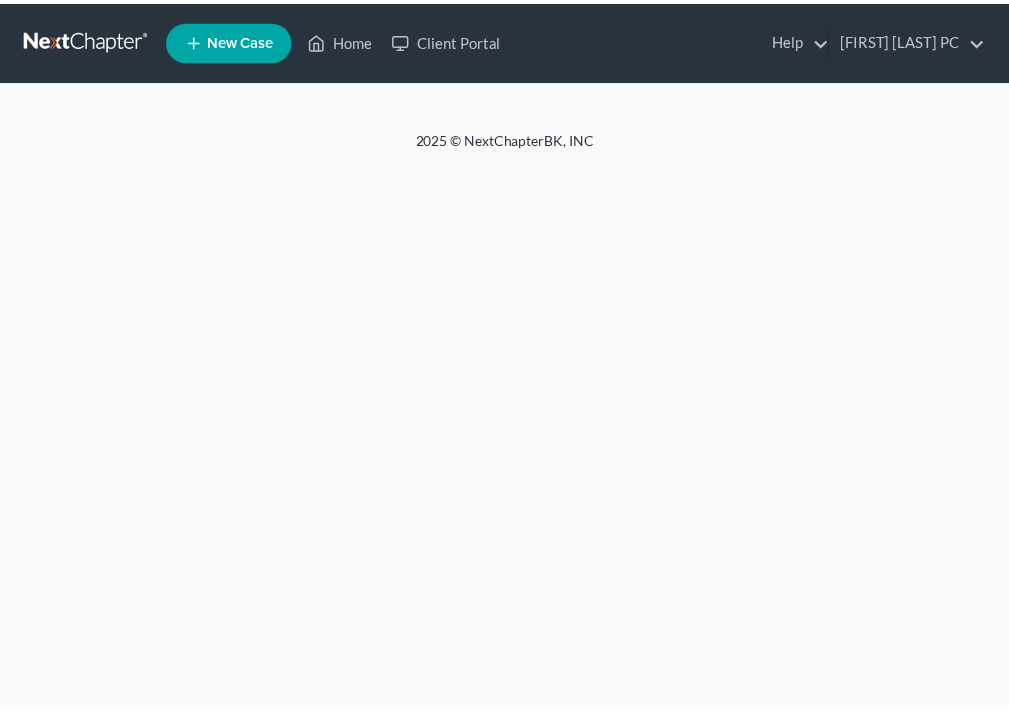 scroll, scrollTop: 0, scrollLeft: 0, axis: both 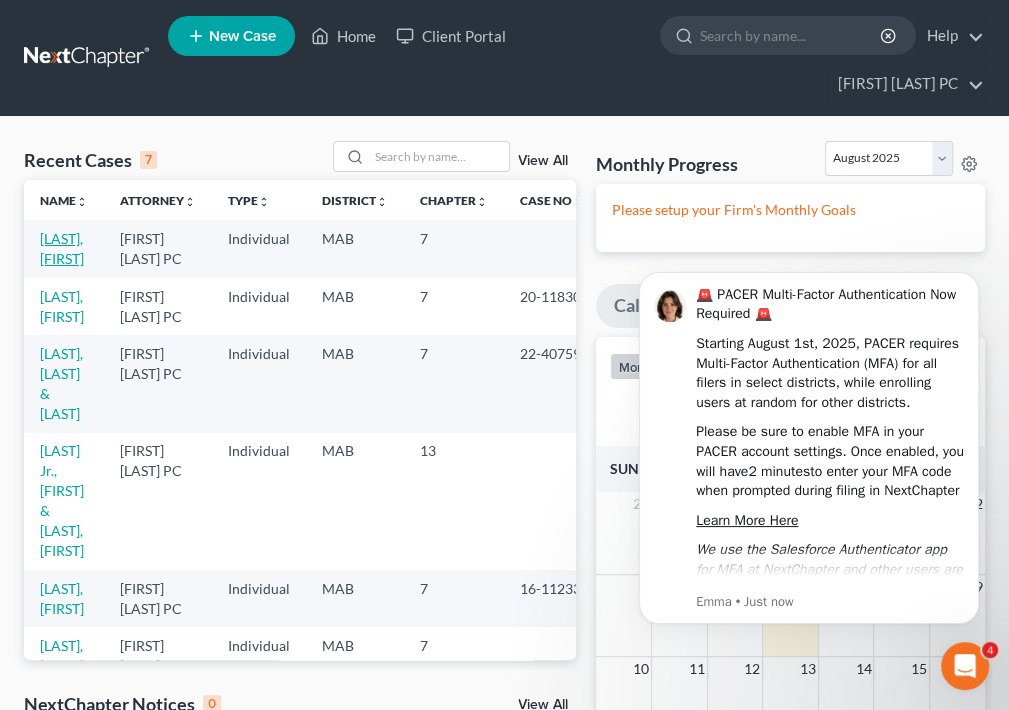 click on "[LAST], [FIRST]" at bounding box center [62, 248] 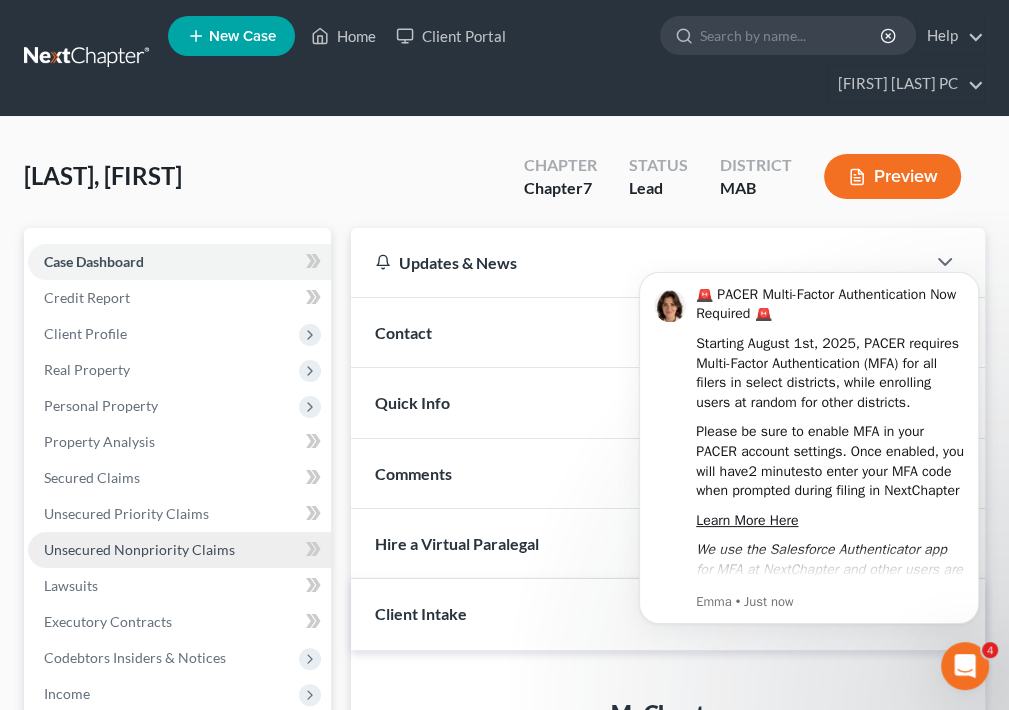 click on "Unsecured Nonpriority Claims" at bounding box center (139, 549) 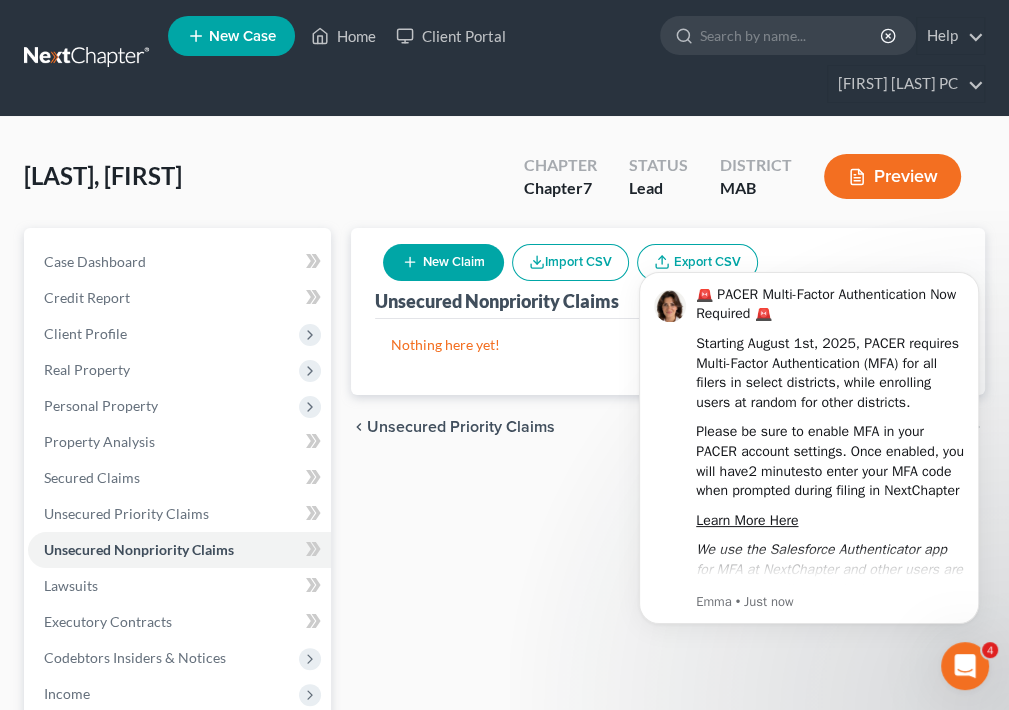 click on "Unsecured Priority Claims" at bounding box center [461, 427] 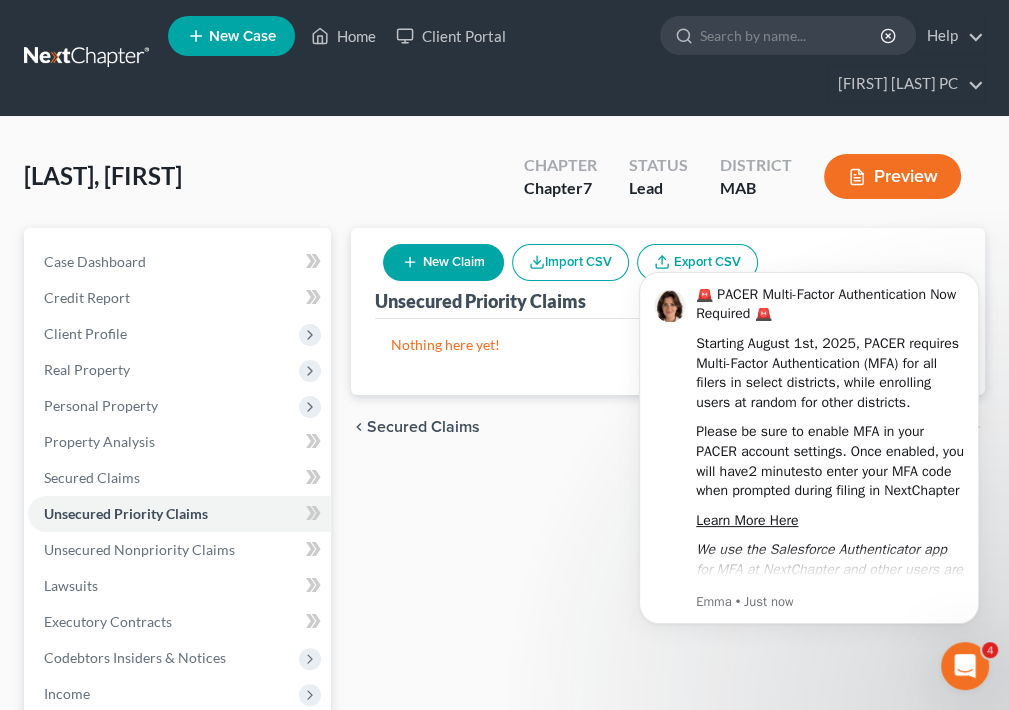 type 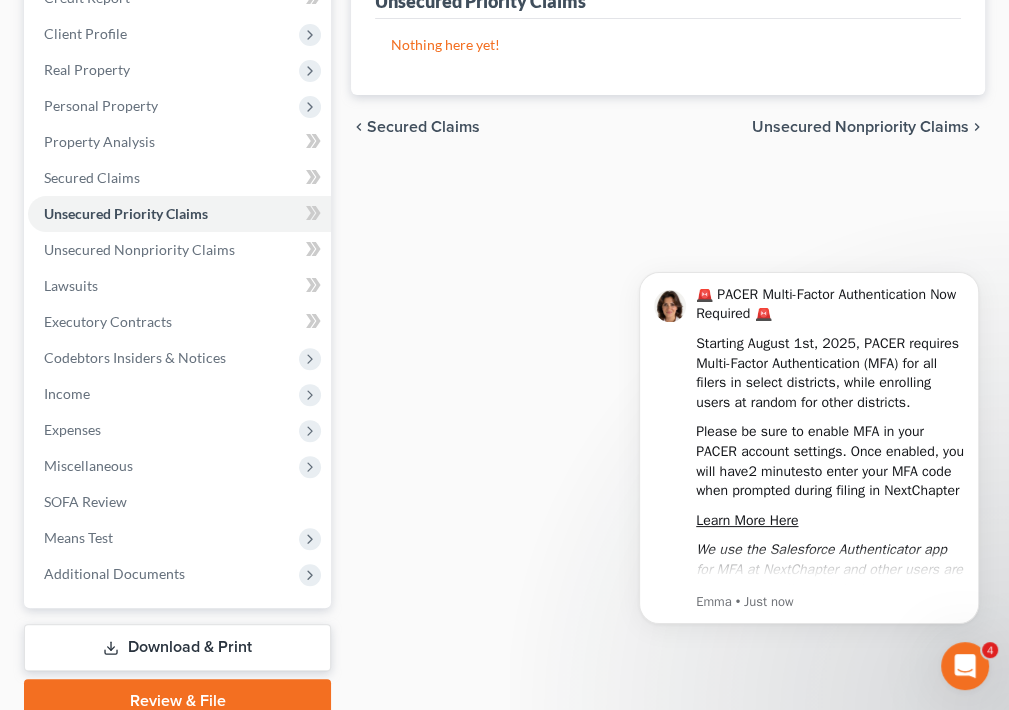 scroll, scrollTop: 352, scrollLeft: 0, axis: vertical 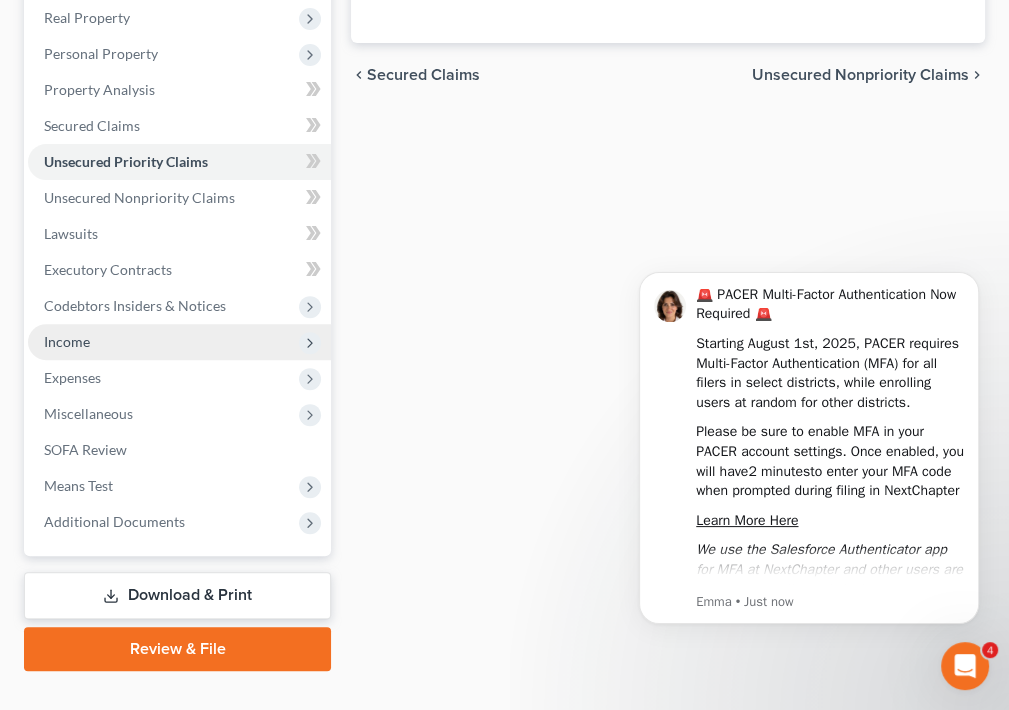 click on "Income" at bounding box center (67, 341) 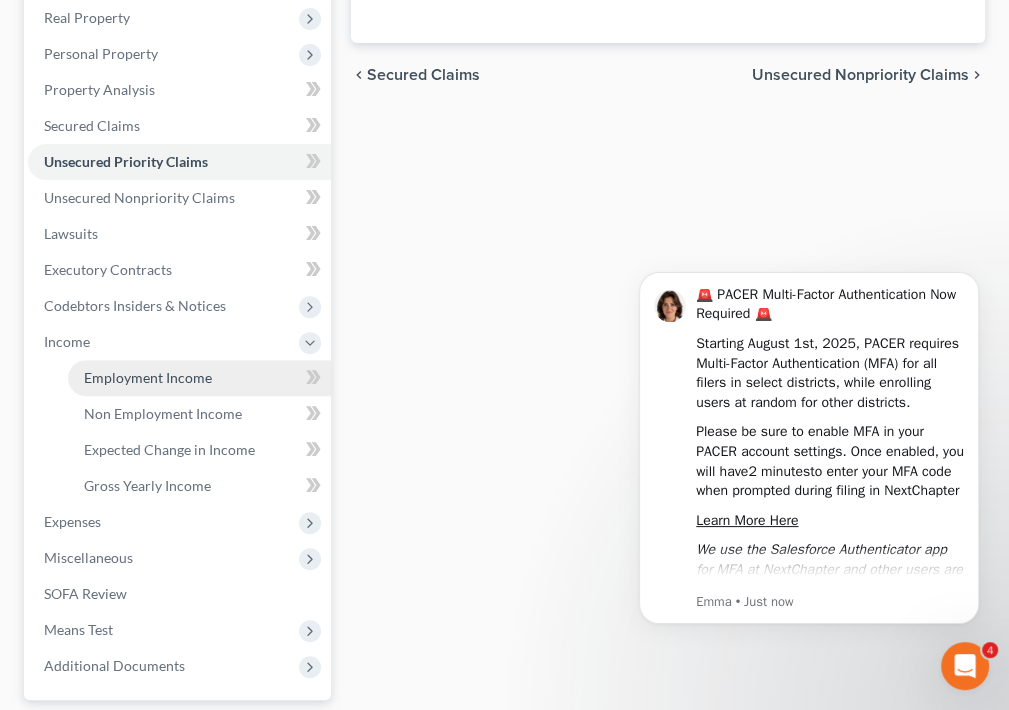 click on "Employment Income" at bounding box center (148, 377) 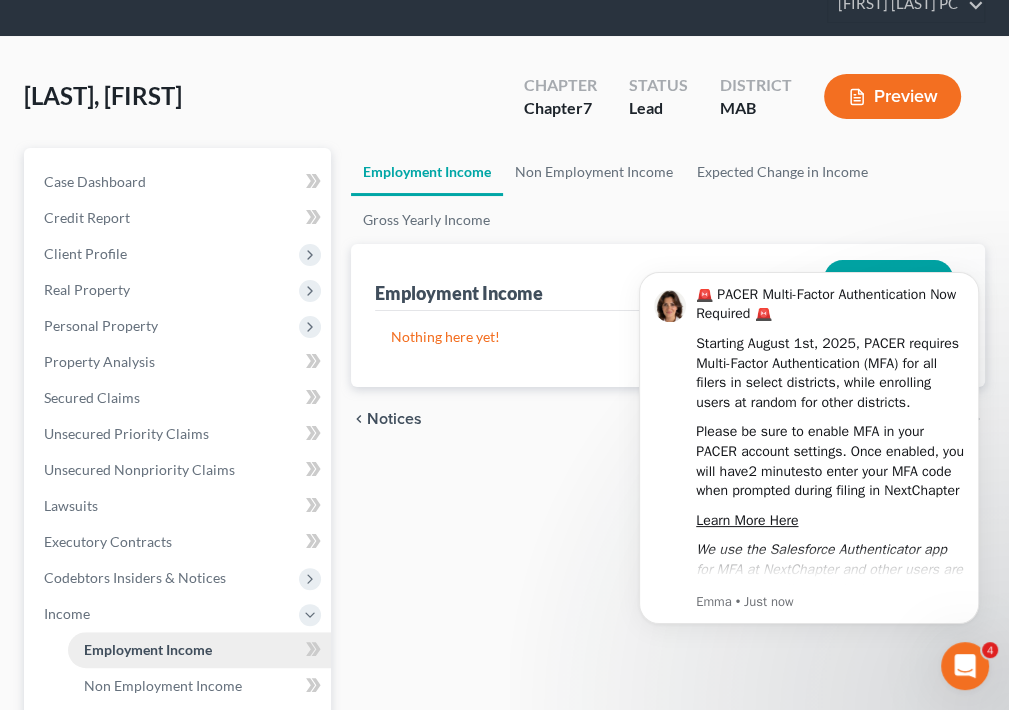 scroll, scrollTop: 0, scrollLeft: 0, axis: both 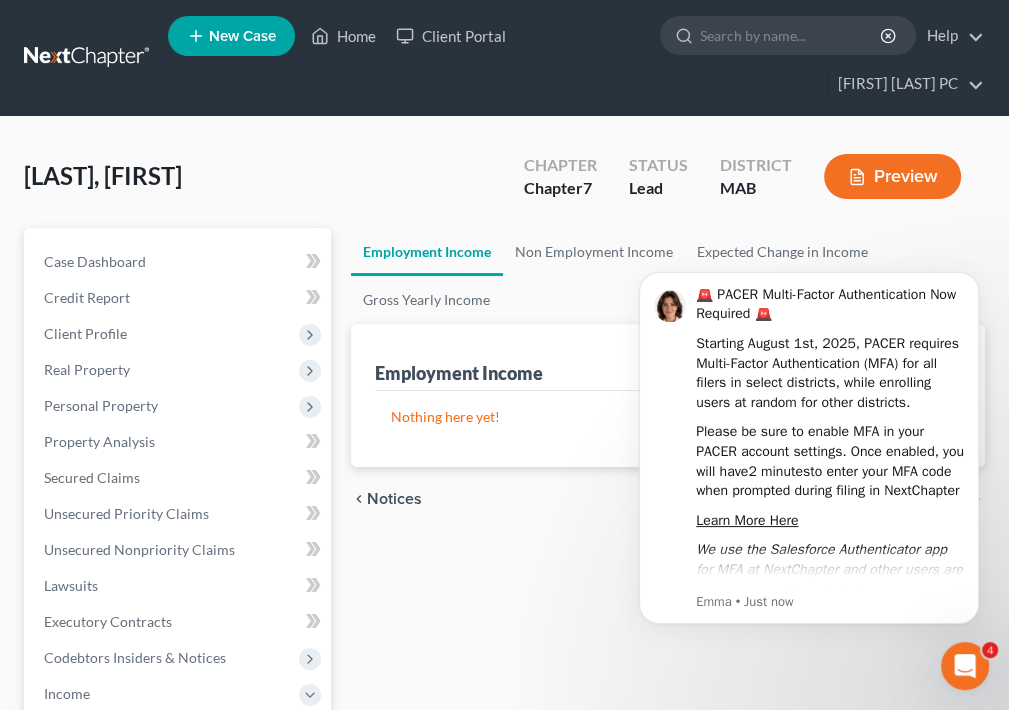 click on "Employment Income
Non Employment Income
Expected Change in Income
Gross Yearly Income" at bounding box center [668, 276] 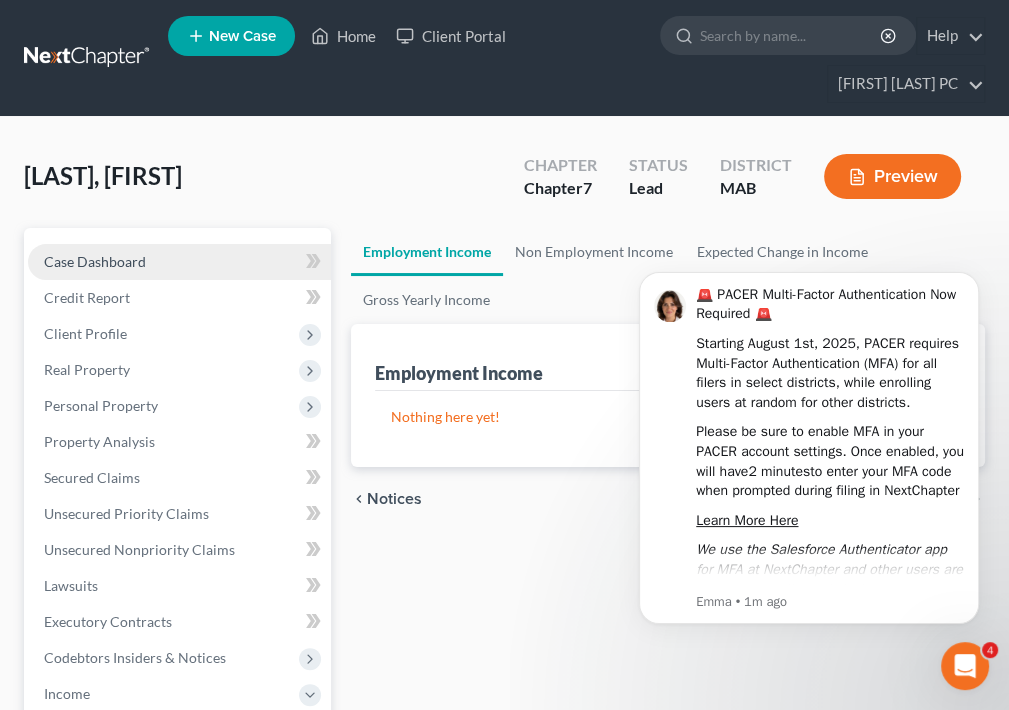click on "Case Dashboard" at bounding box center (95, 261) 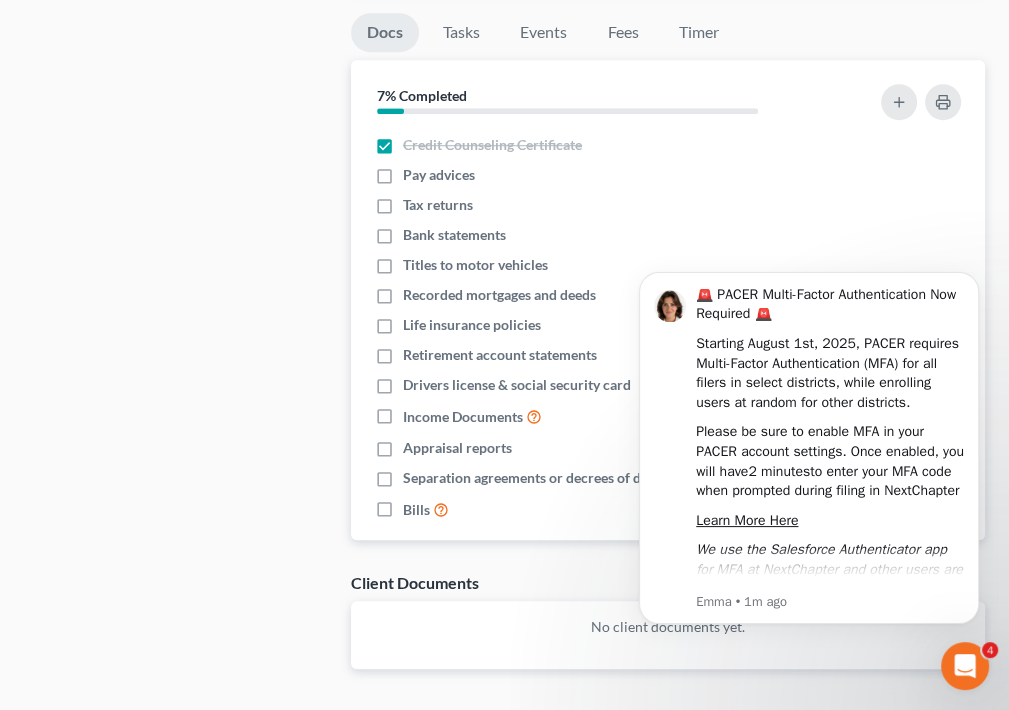 scroll, scrollTop: 1056, scrollLeft: 0, axis: vertical 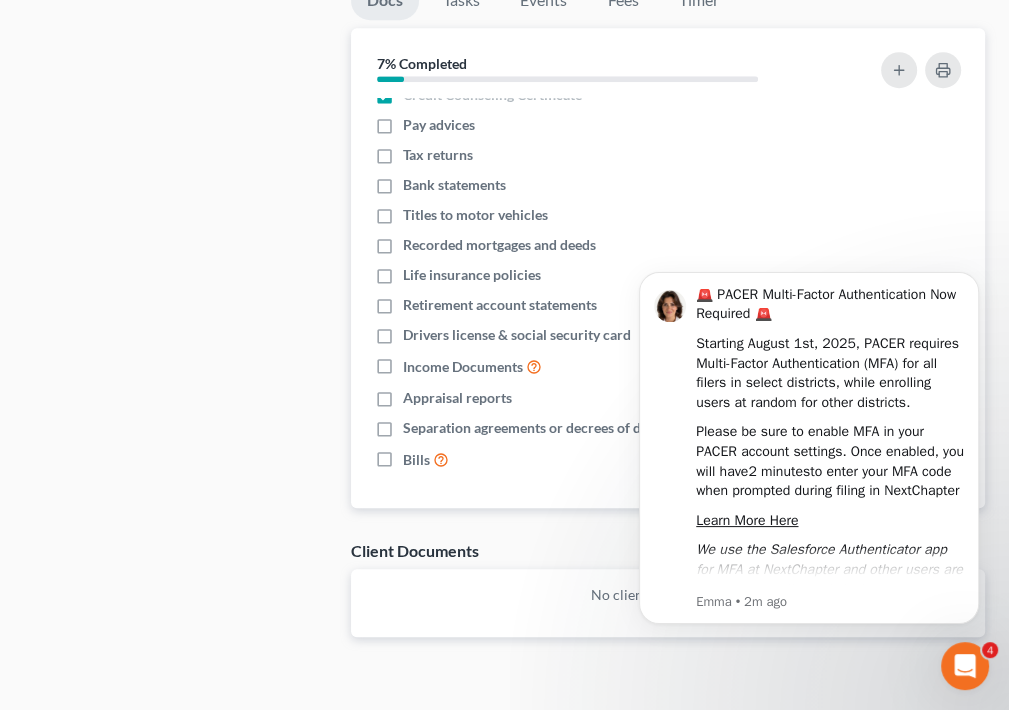 click on "No client documents yet." at bounding box center (668, 595) 